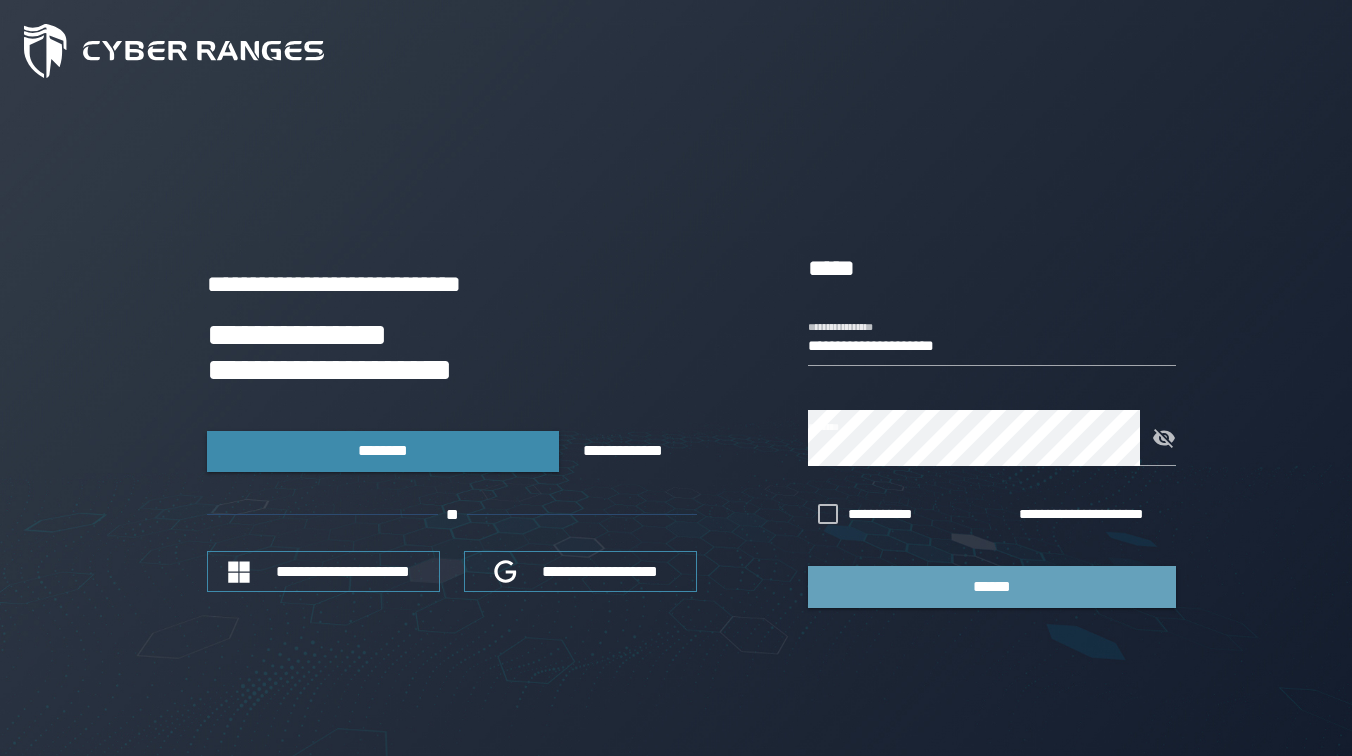 scroll, scrollTop: 0, scrollLeft: 0, axis: both 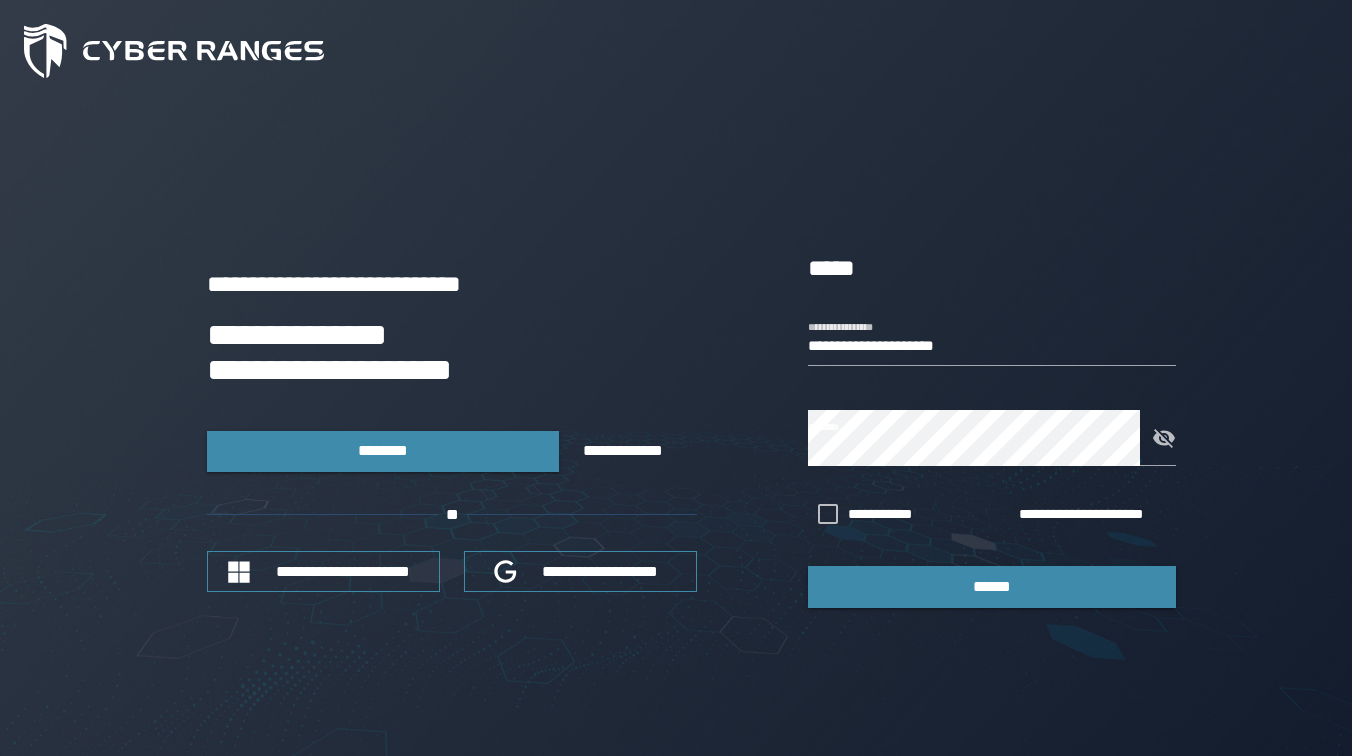 click on "******" at bounding box center (992, 586) 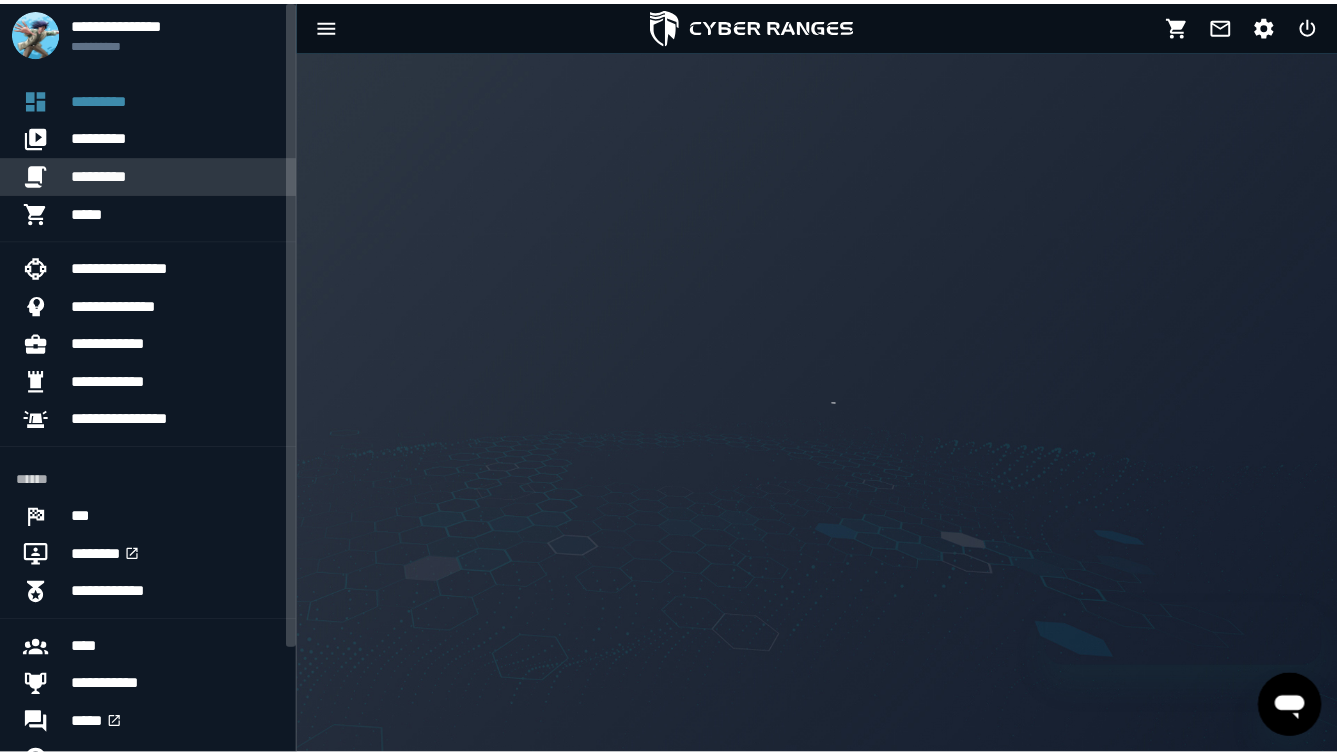 scroll, scrollTop: 0, scrollLeft: 0, axis: both 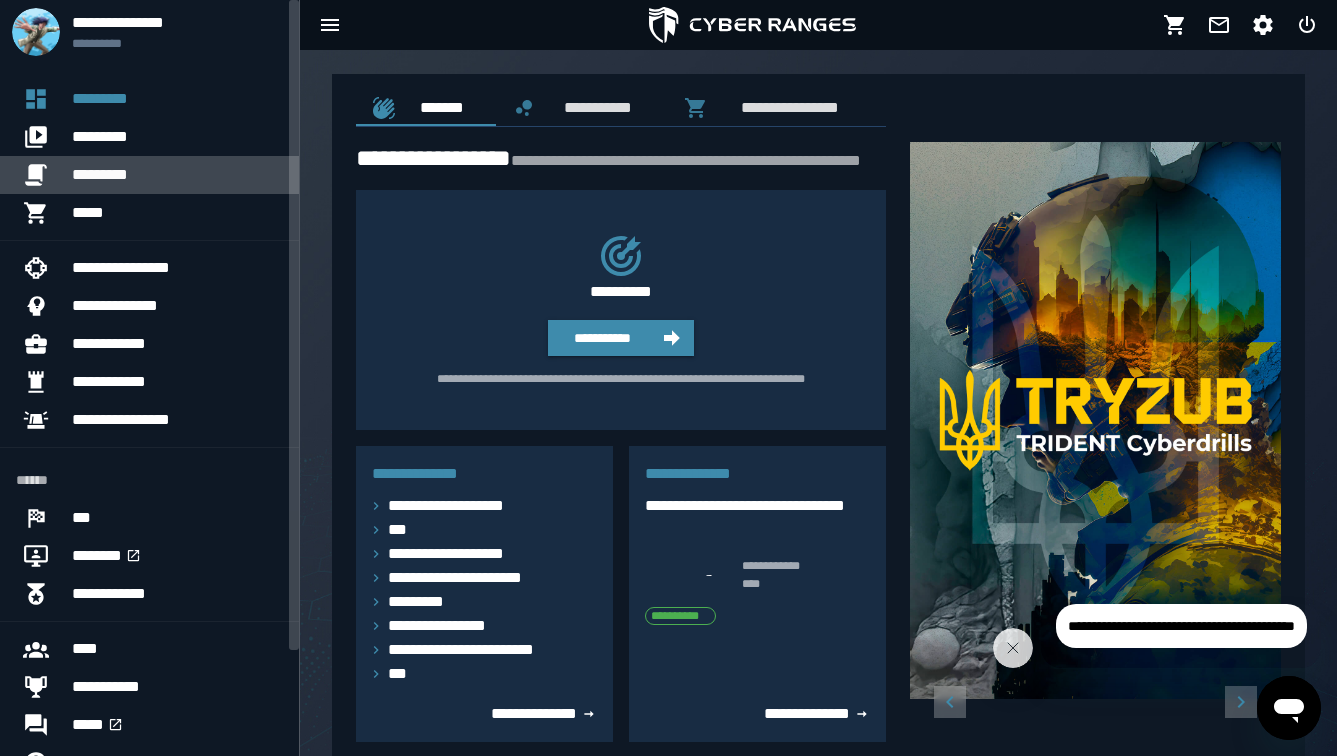 click on "*********" at bounding box center [177, 175] 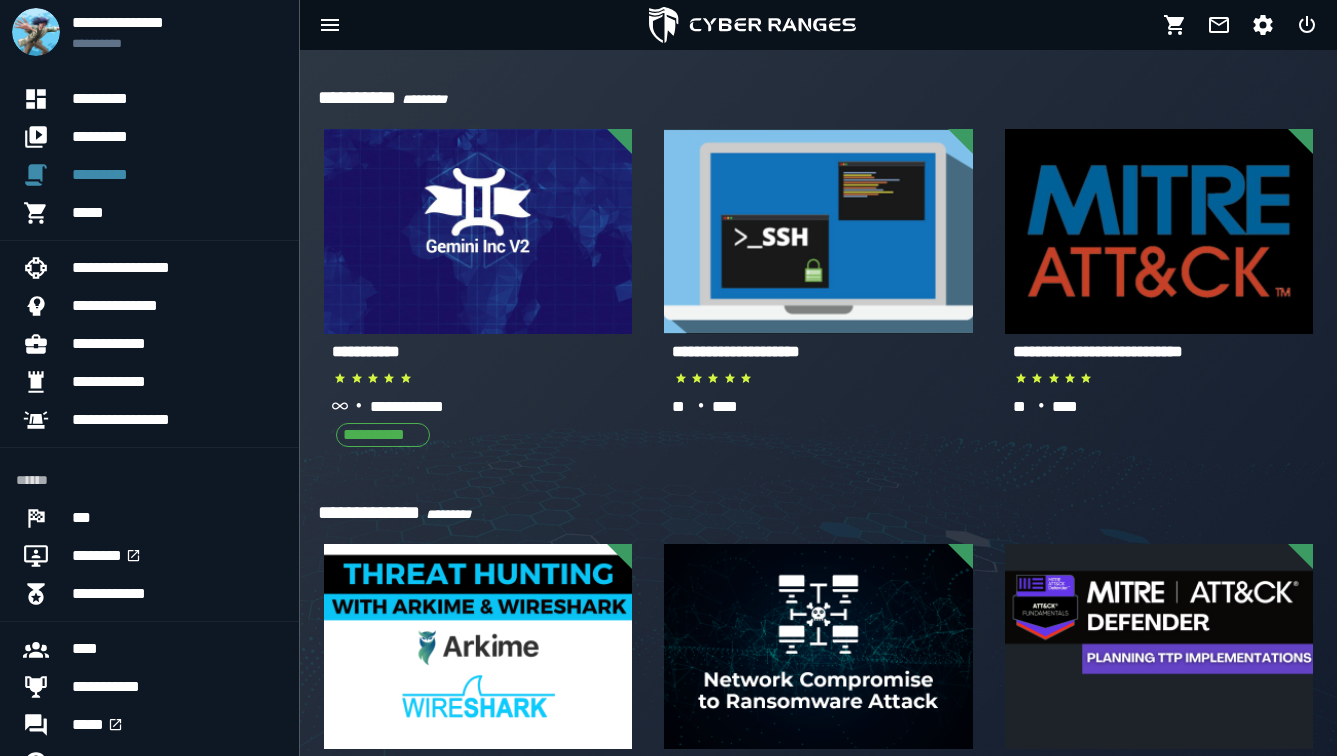 scroll, scrollTop: 0, scrollLeft: 0, axis: both 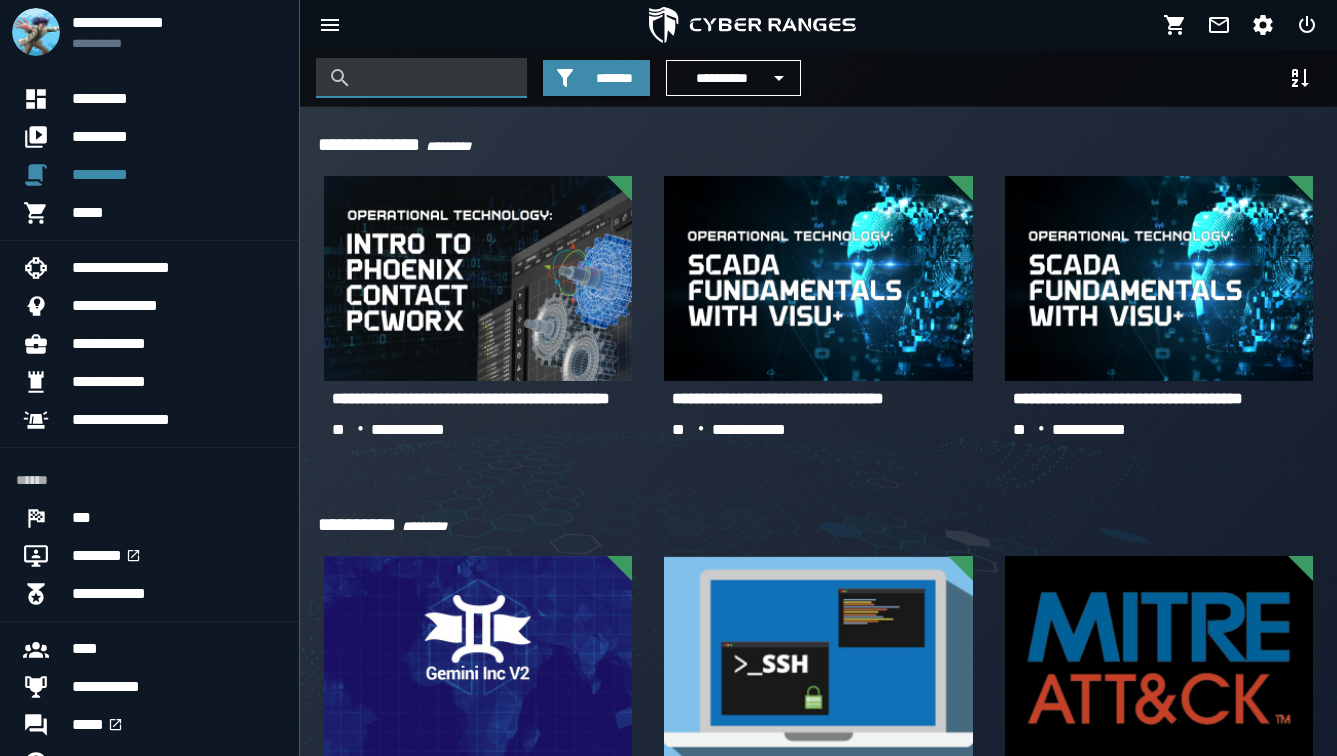 click at bounding box center [436, 78] 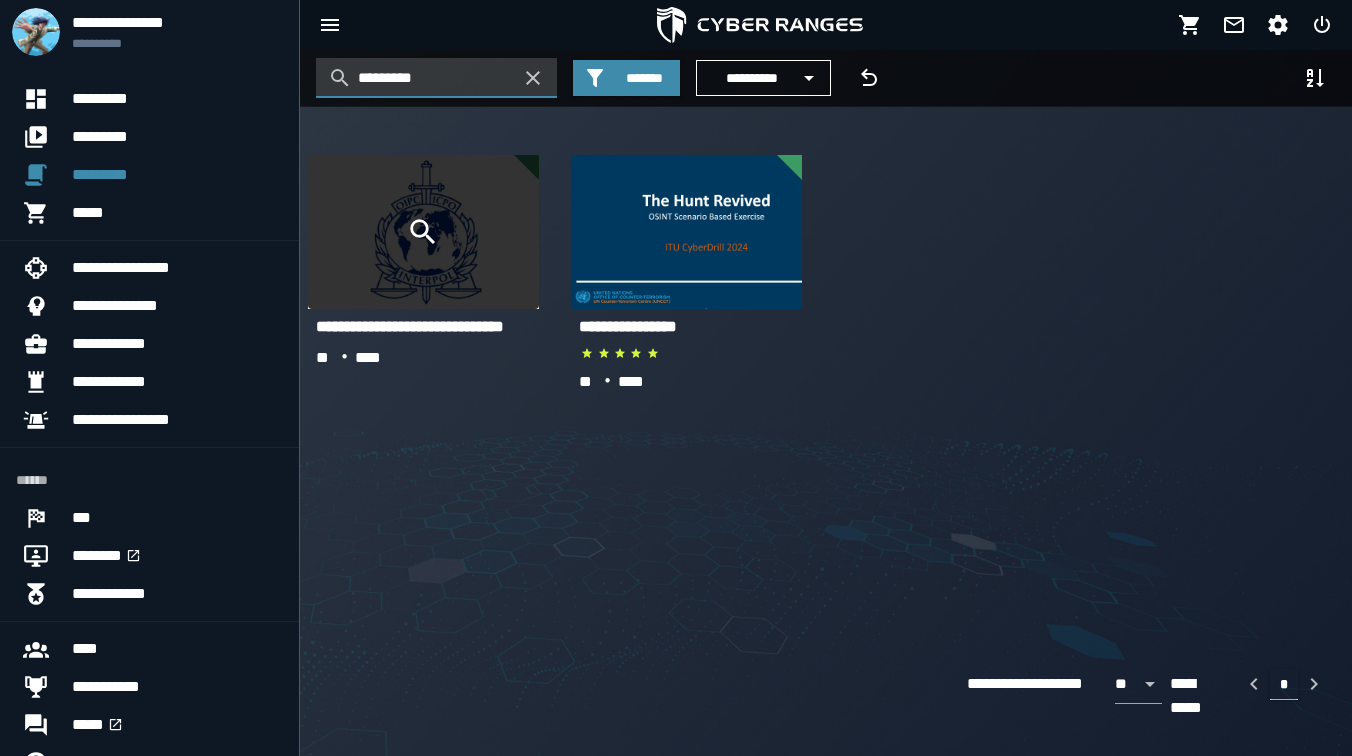 type on "**********" 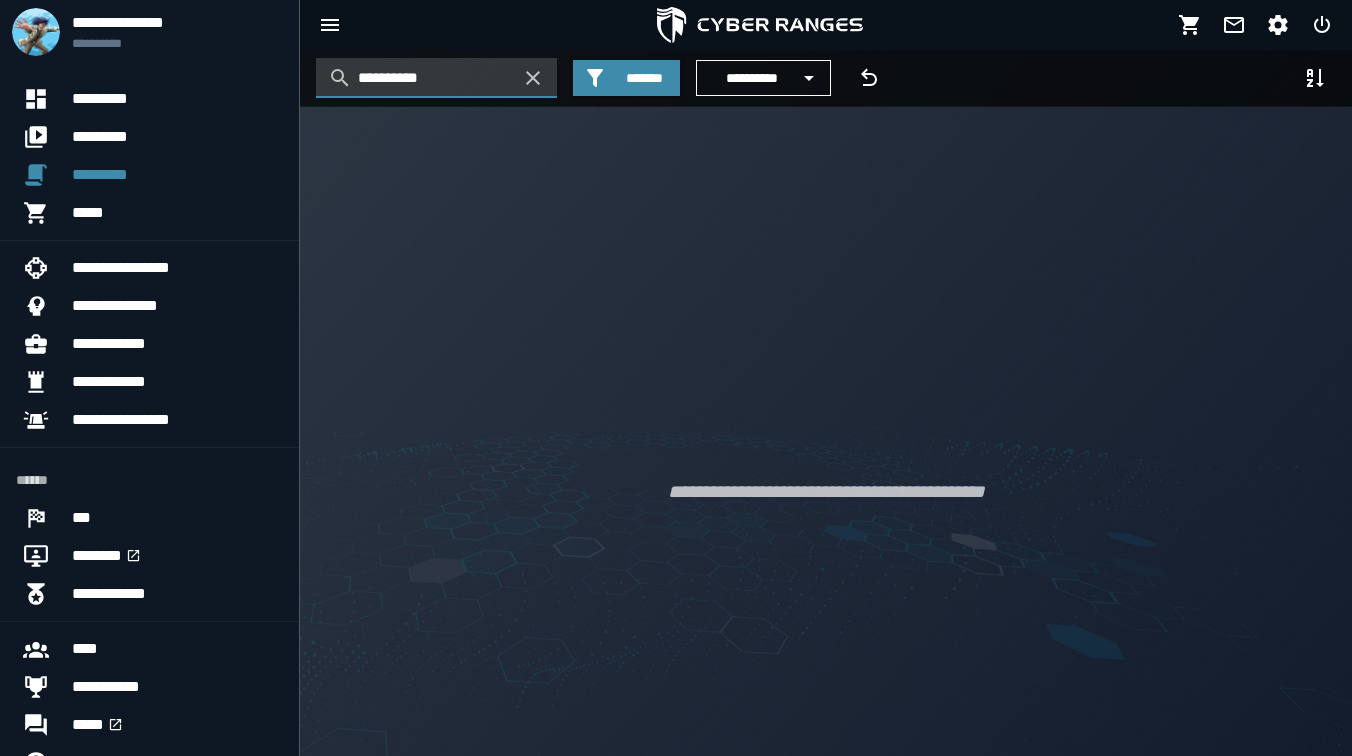 drag, startPoint x: 447, startPoint y: 75, endPoint x: 307, endPoint y: 71, distance: 140.05713 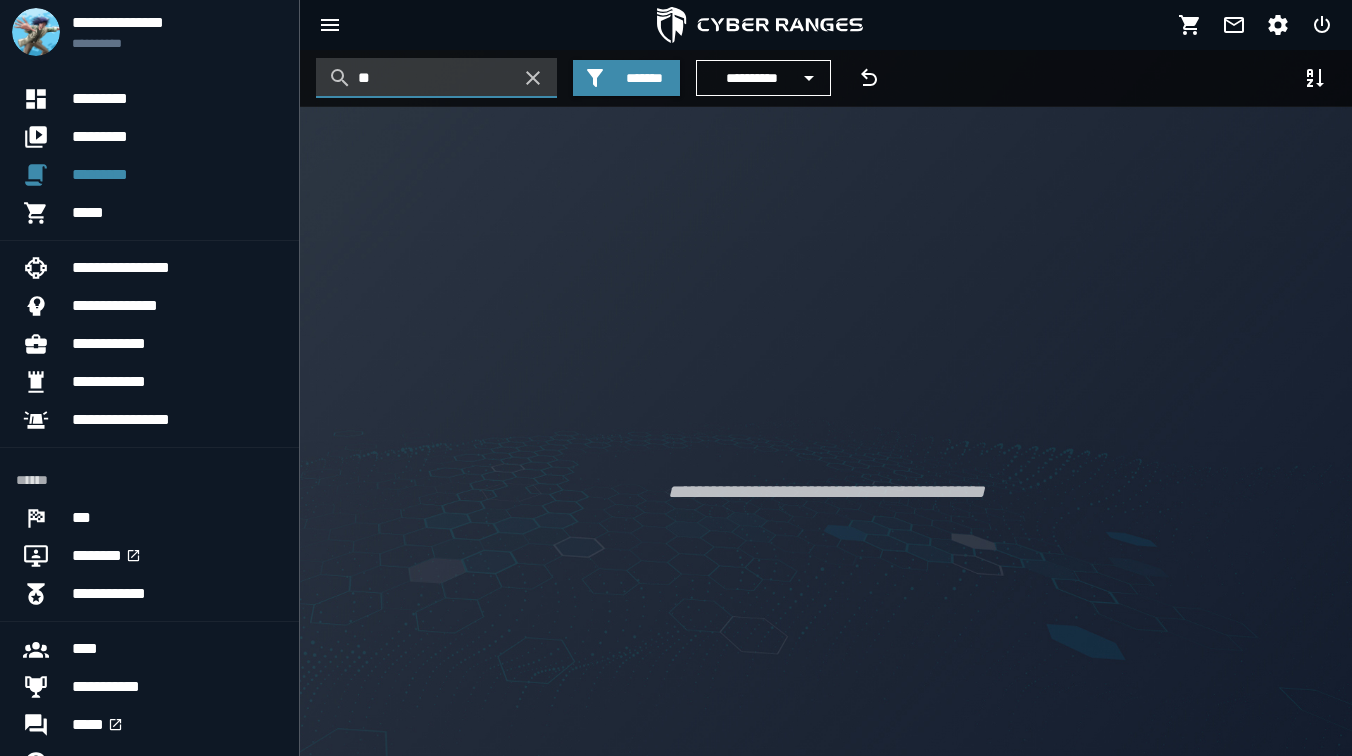 type on "*" 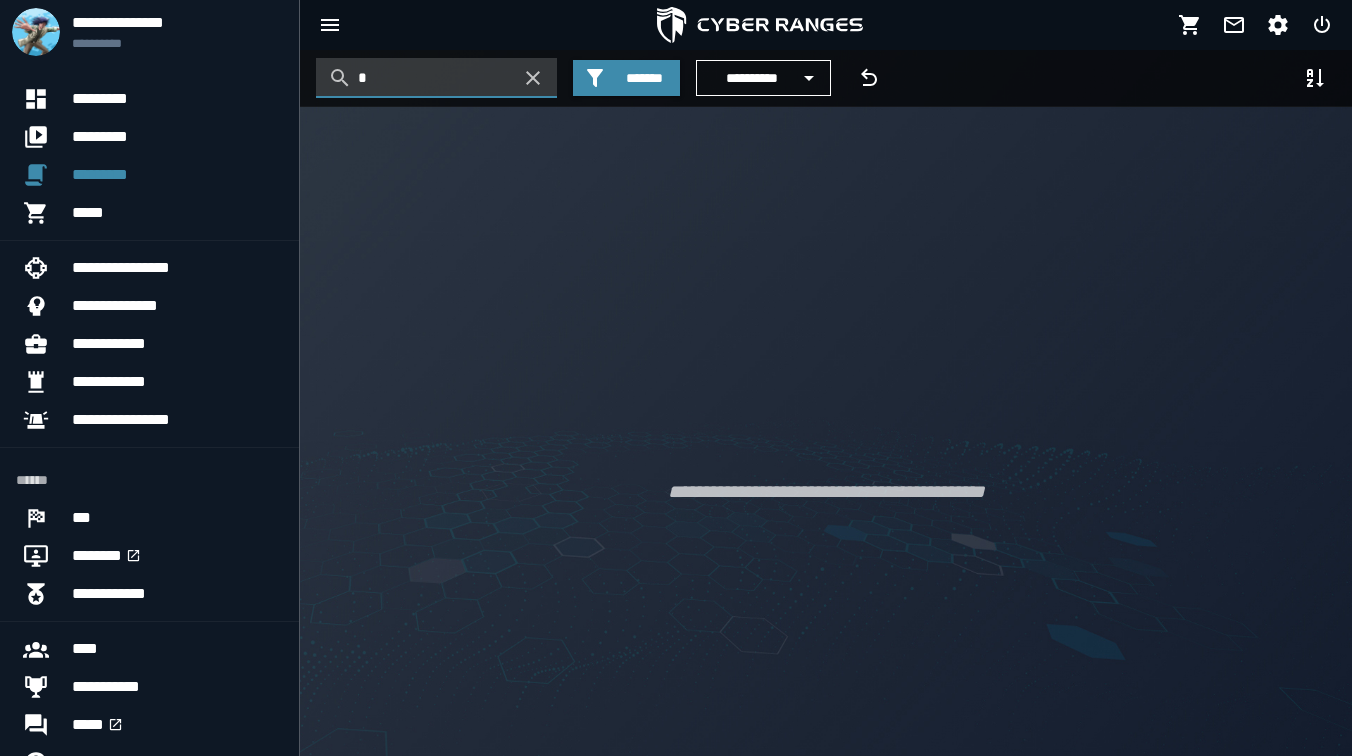 type 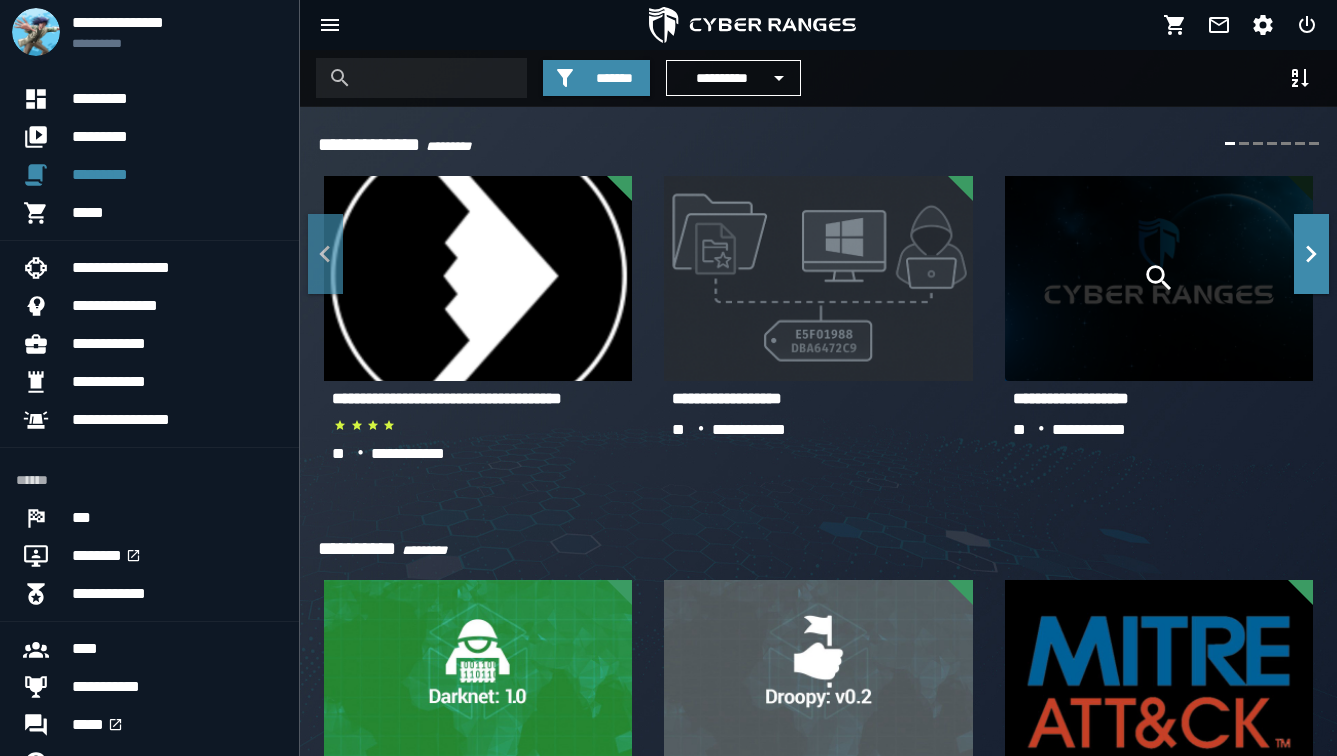 click 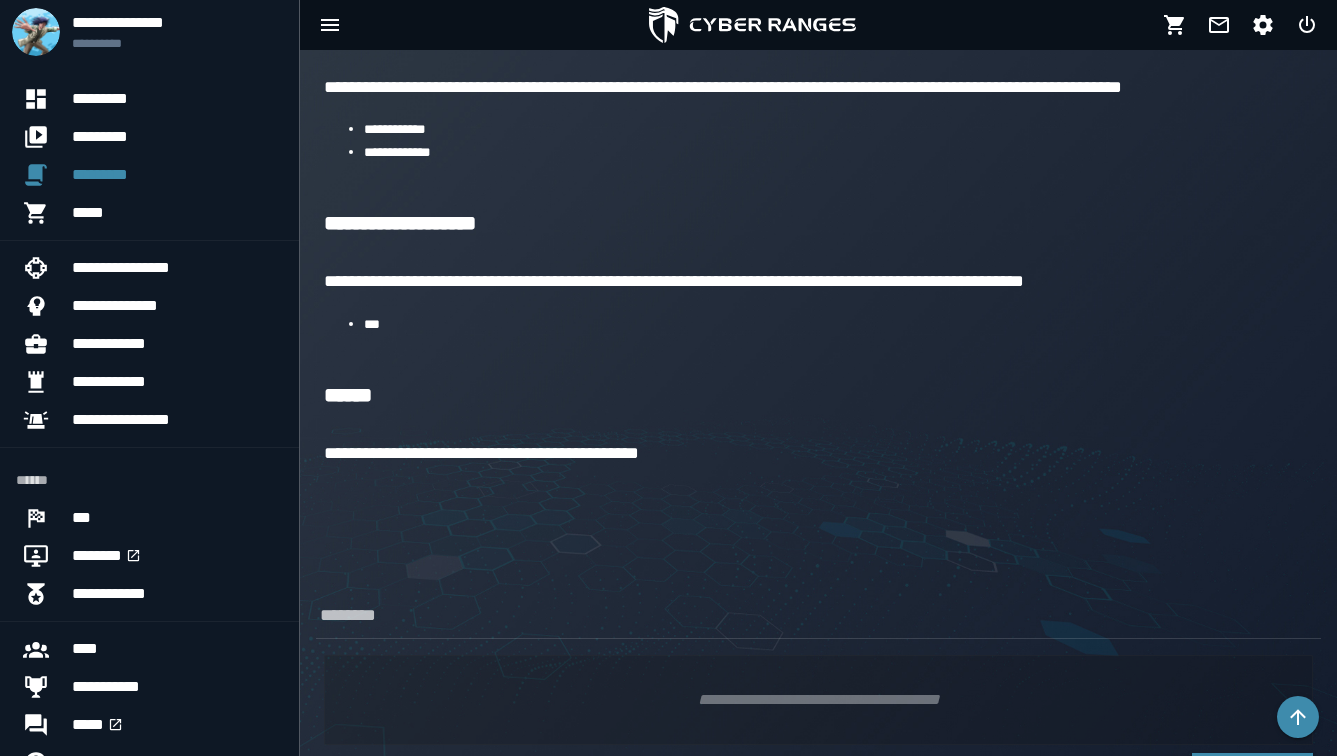 scroll, scrollTop: 1071, scrollLeft: 0, axis: vertical 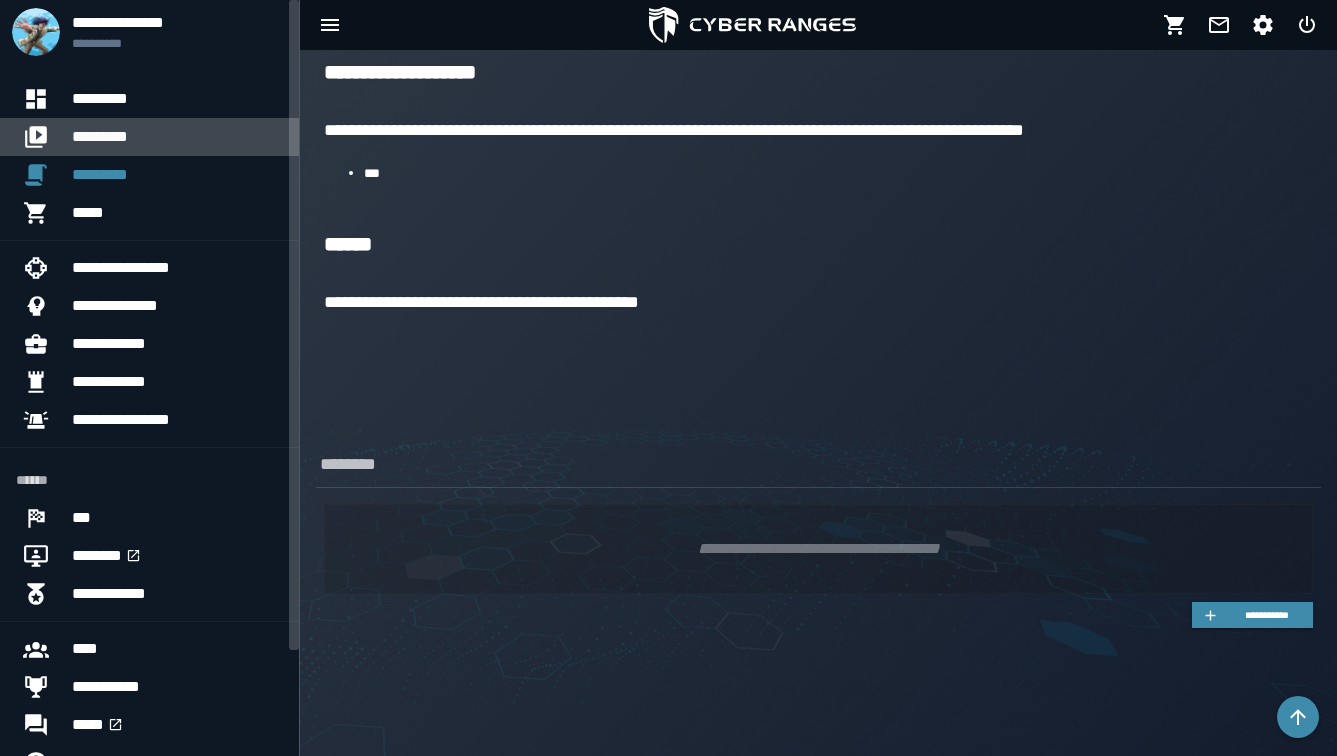 click on "*********" at bounding box center [177, 137] 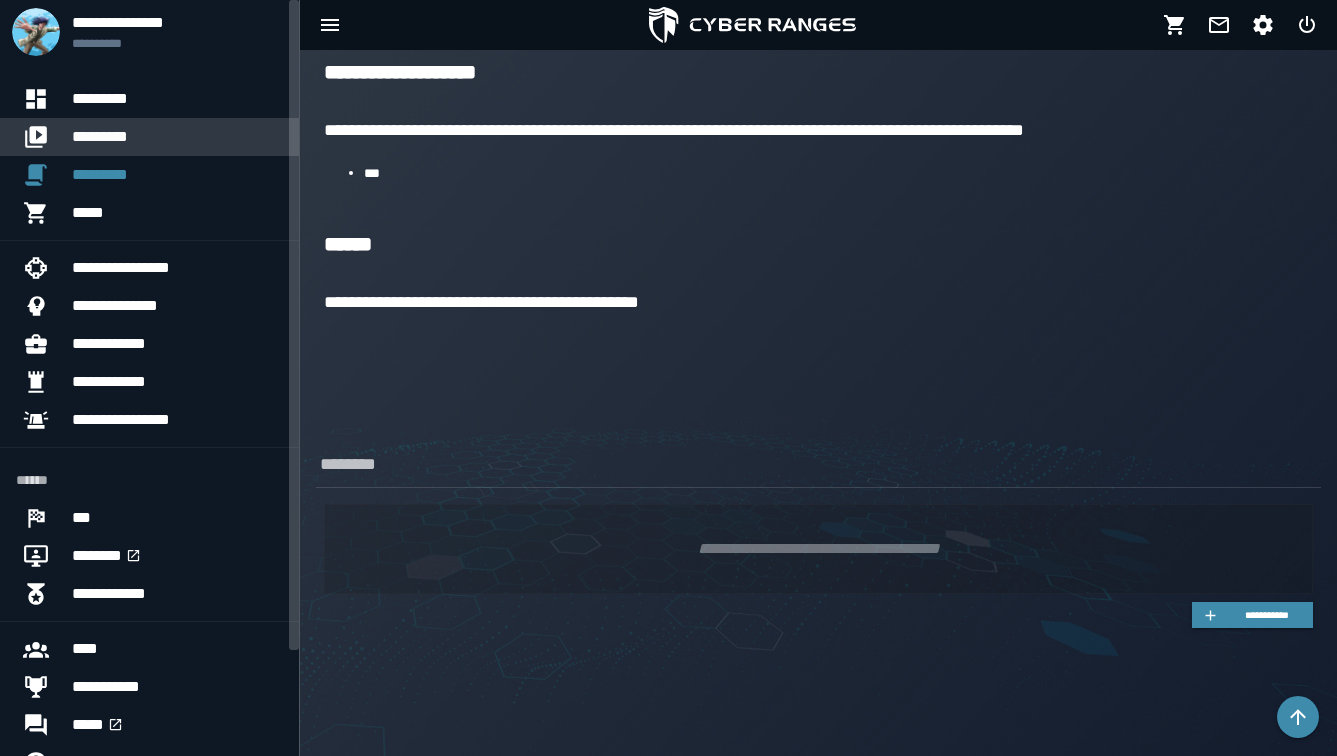 scroll, scrollTop: 0, scrollLeft: 0, axis: both 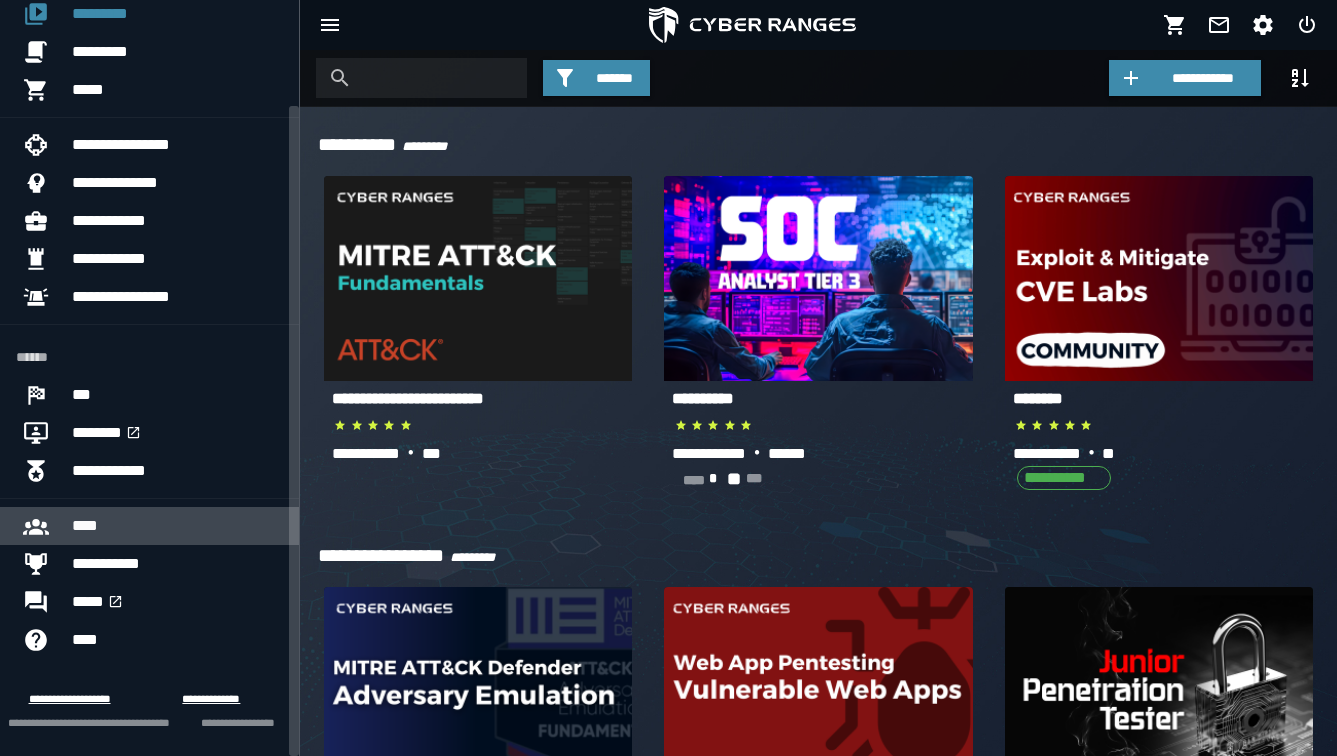 click on "****" at bounding box center (177, 526) 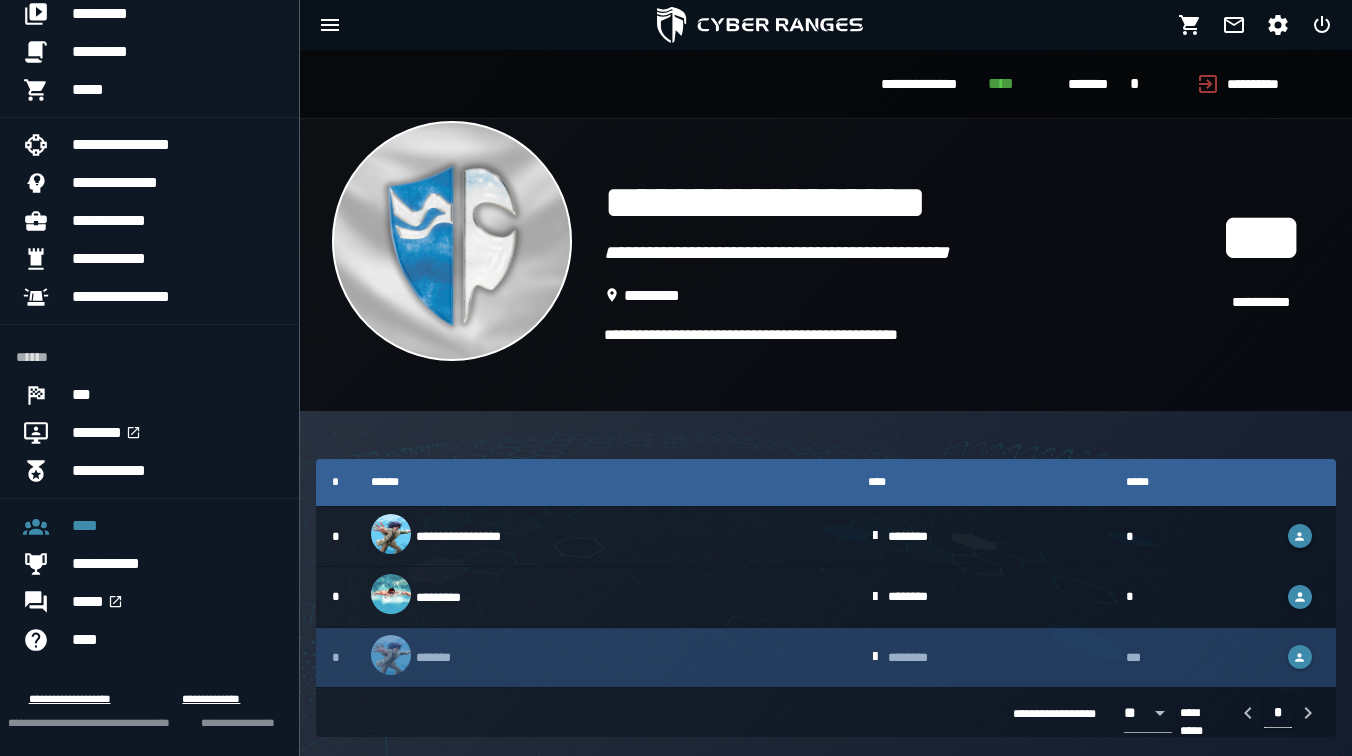 click on "*******" at bounding box center (603, 658) 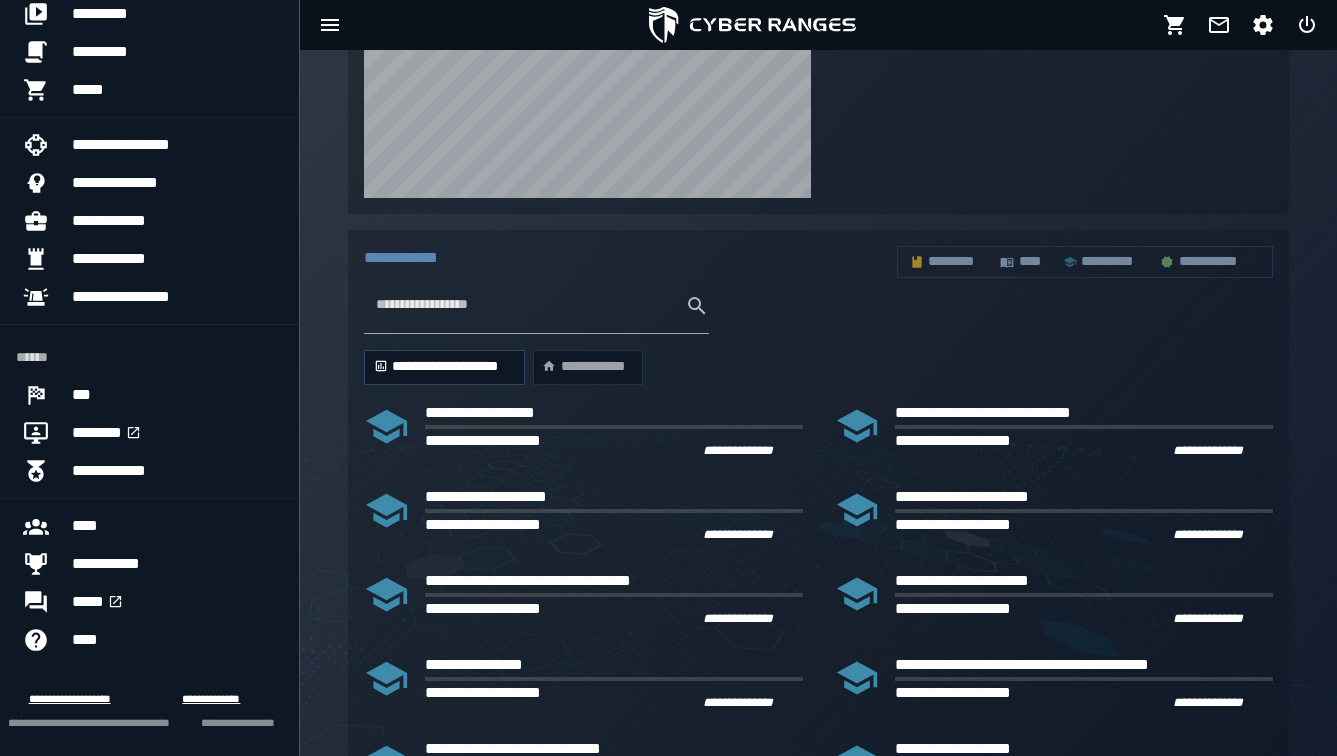 scroll, scrollTop: 1124, scrollLeft: 0, axis: vertical 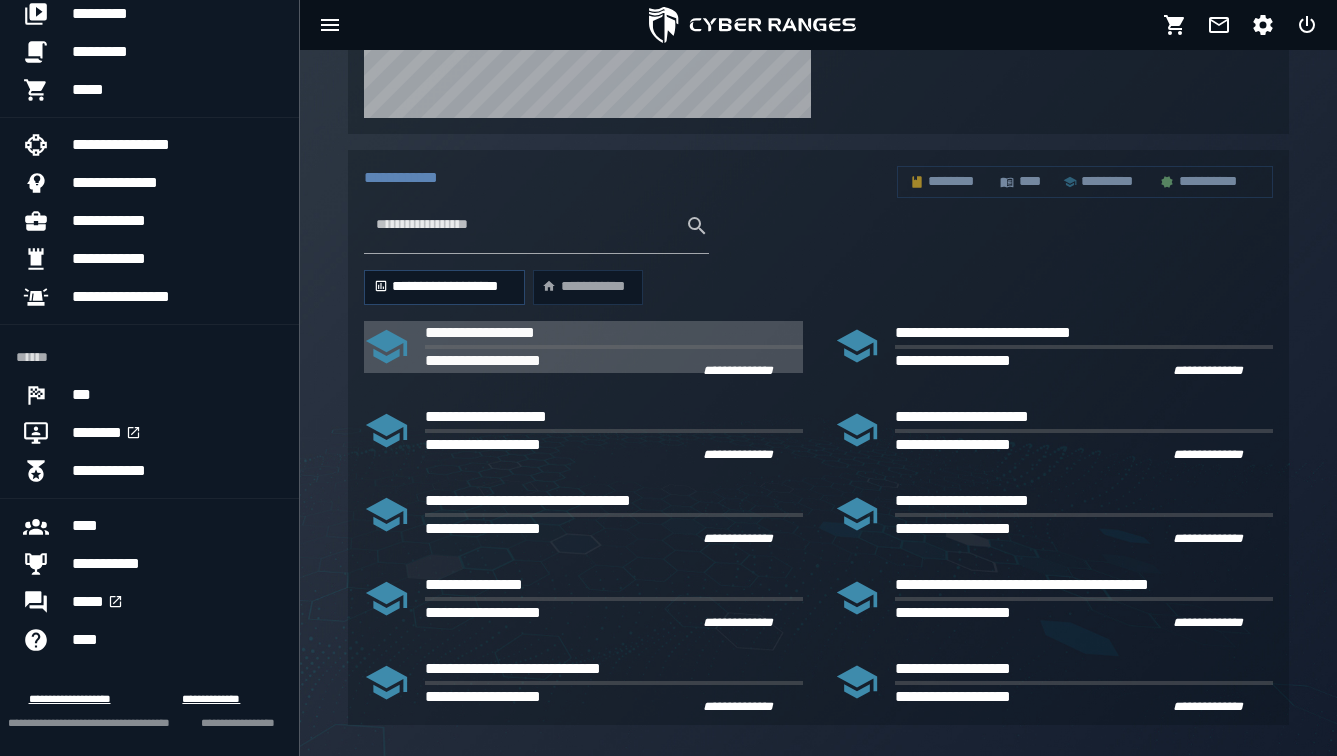 click on "**********" 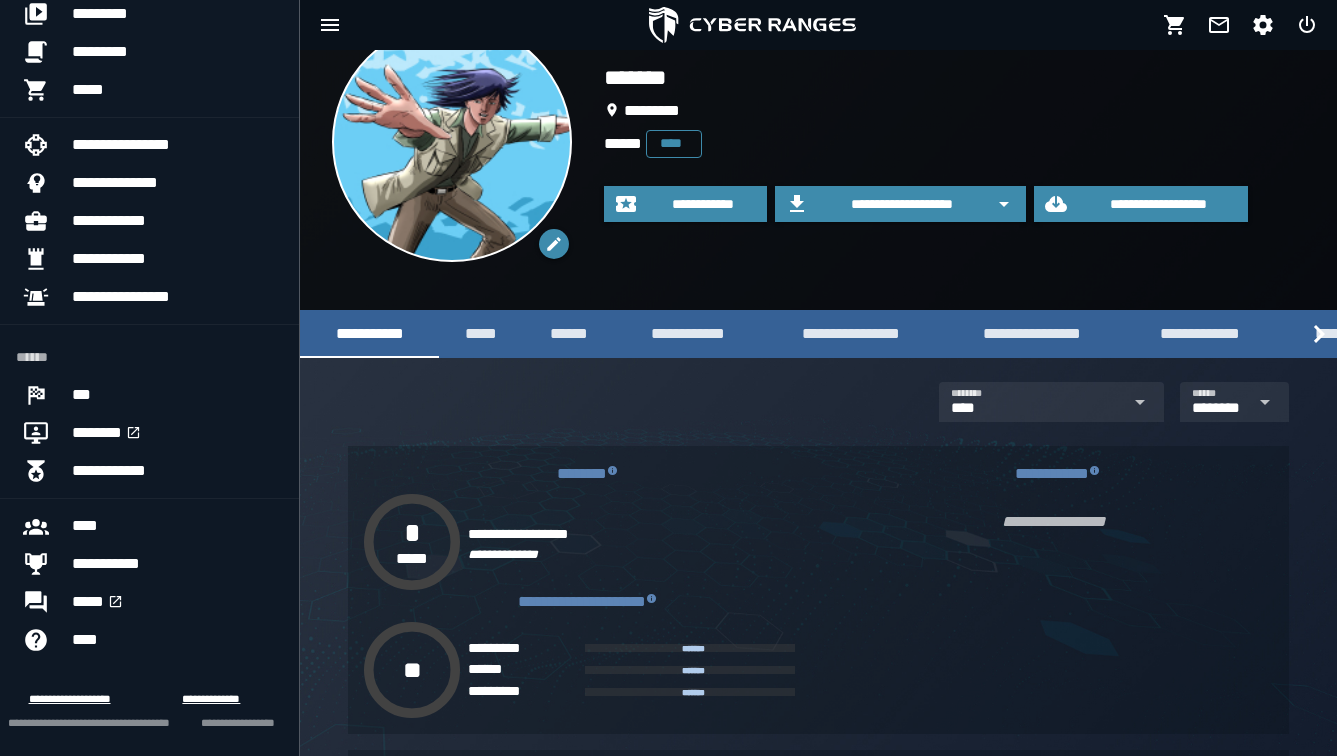 scroll, scrollTop: 0, scrollLeft: 0, axis: both 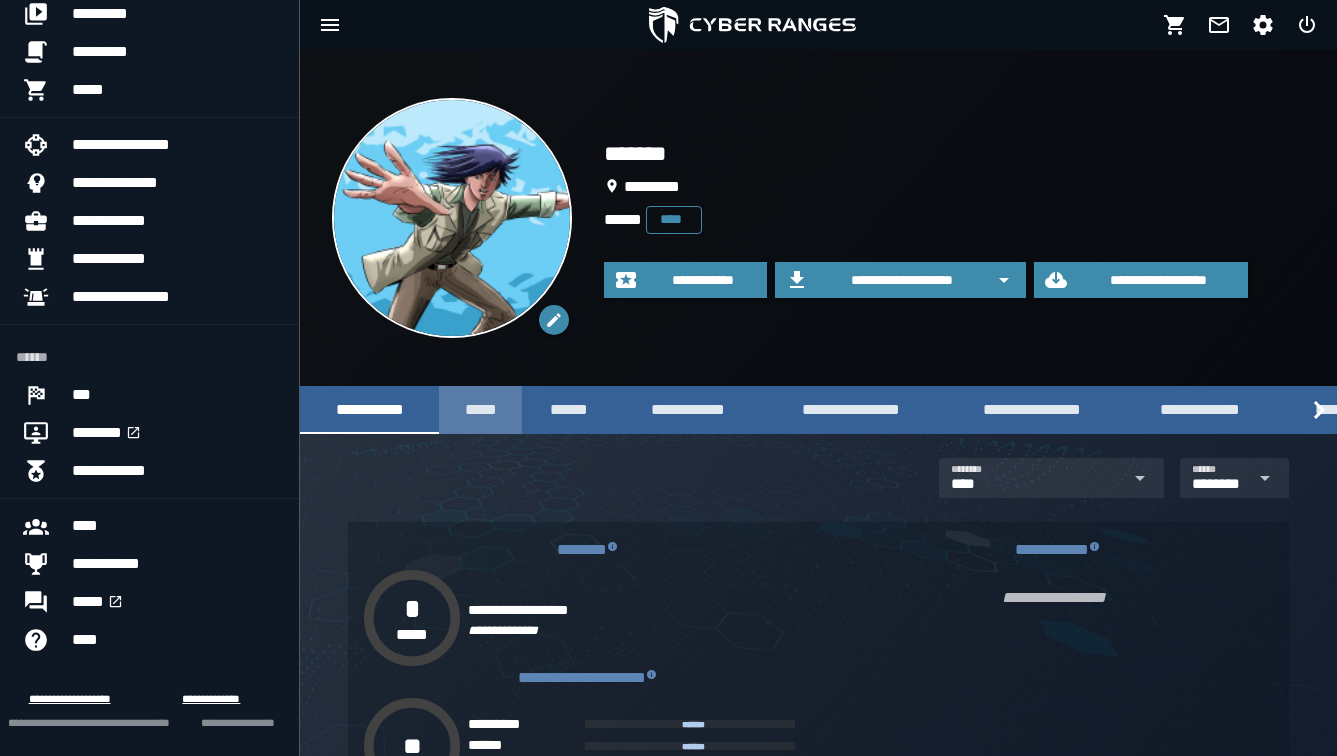 click on "*****" at bounding box center (480, 409) 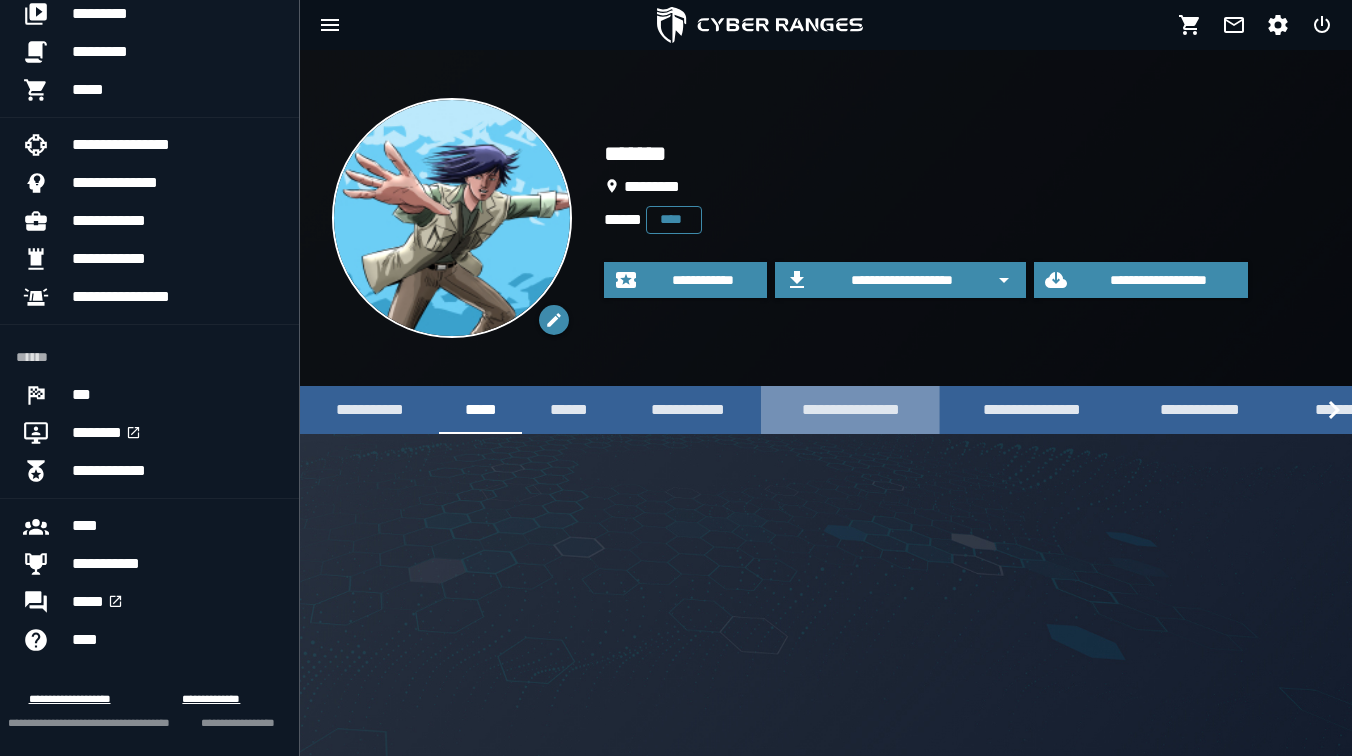 click on "**********" at bounding box center [850, 409] 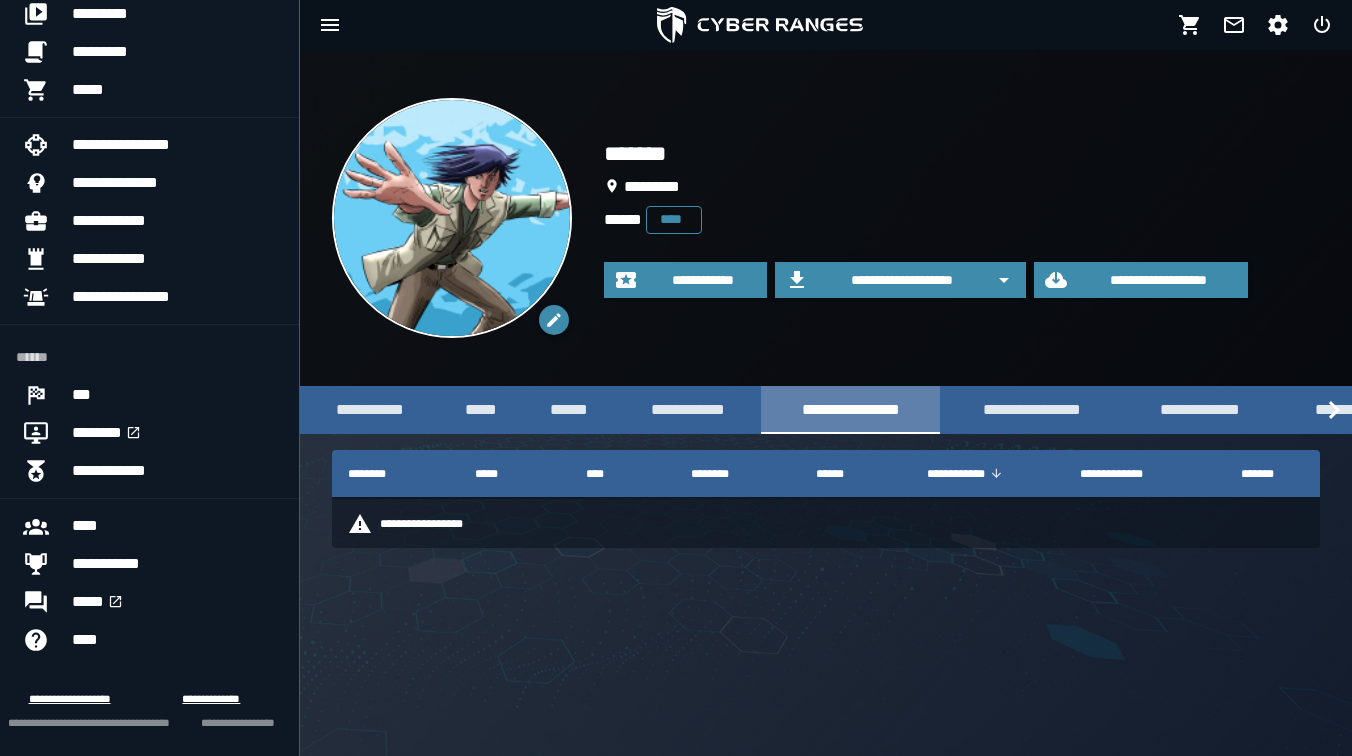 click on "**********" at bounding box center (850, 409) 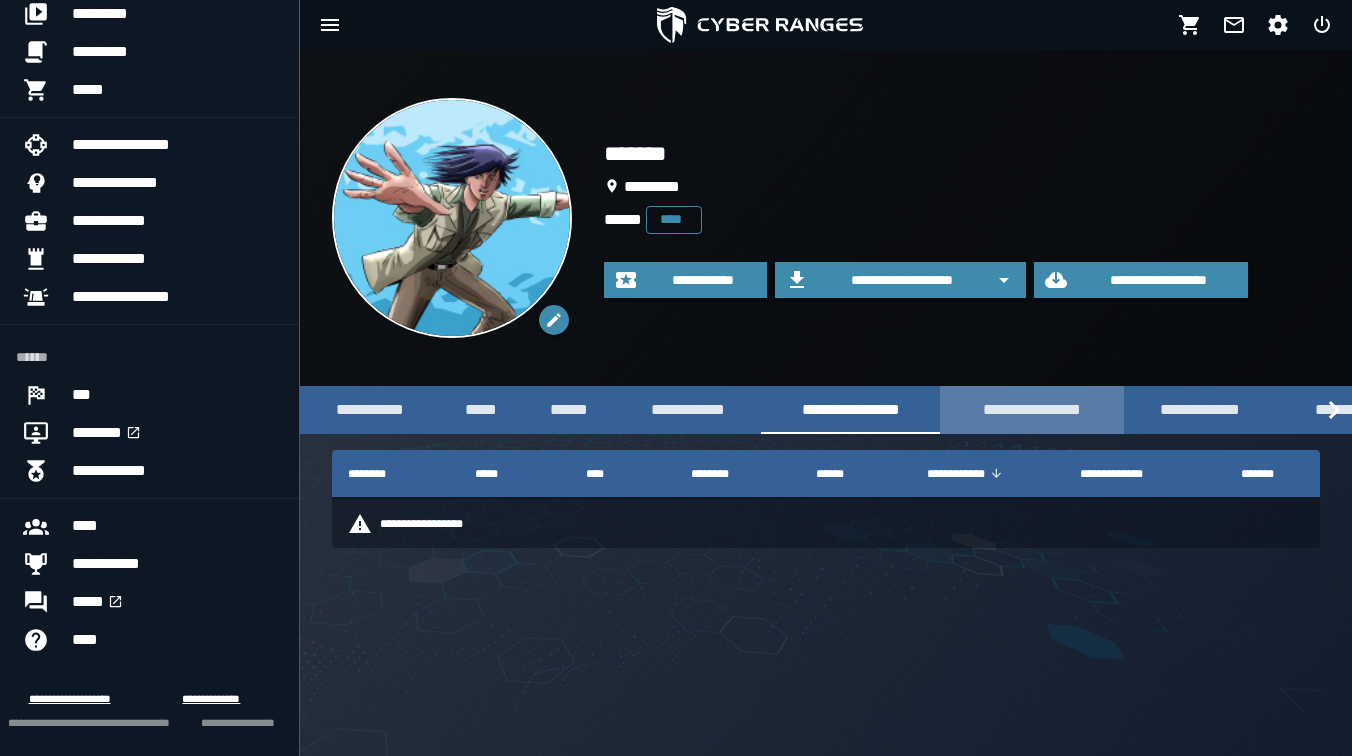 click on "**********" at bounding box center [1032, 409] 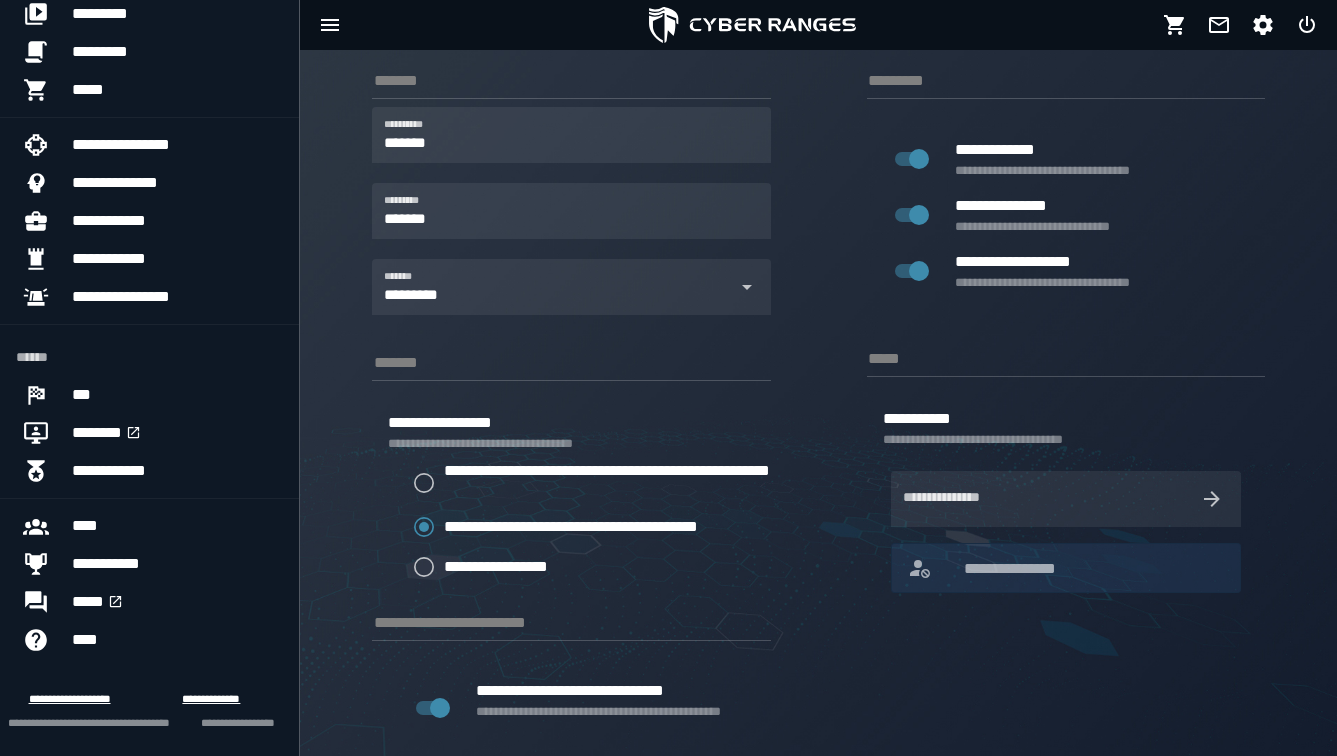 scroll, scrollTop: 0, scrollLeft: 0, axis: both 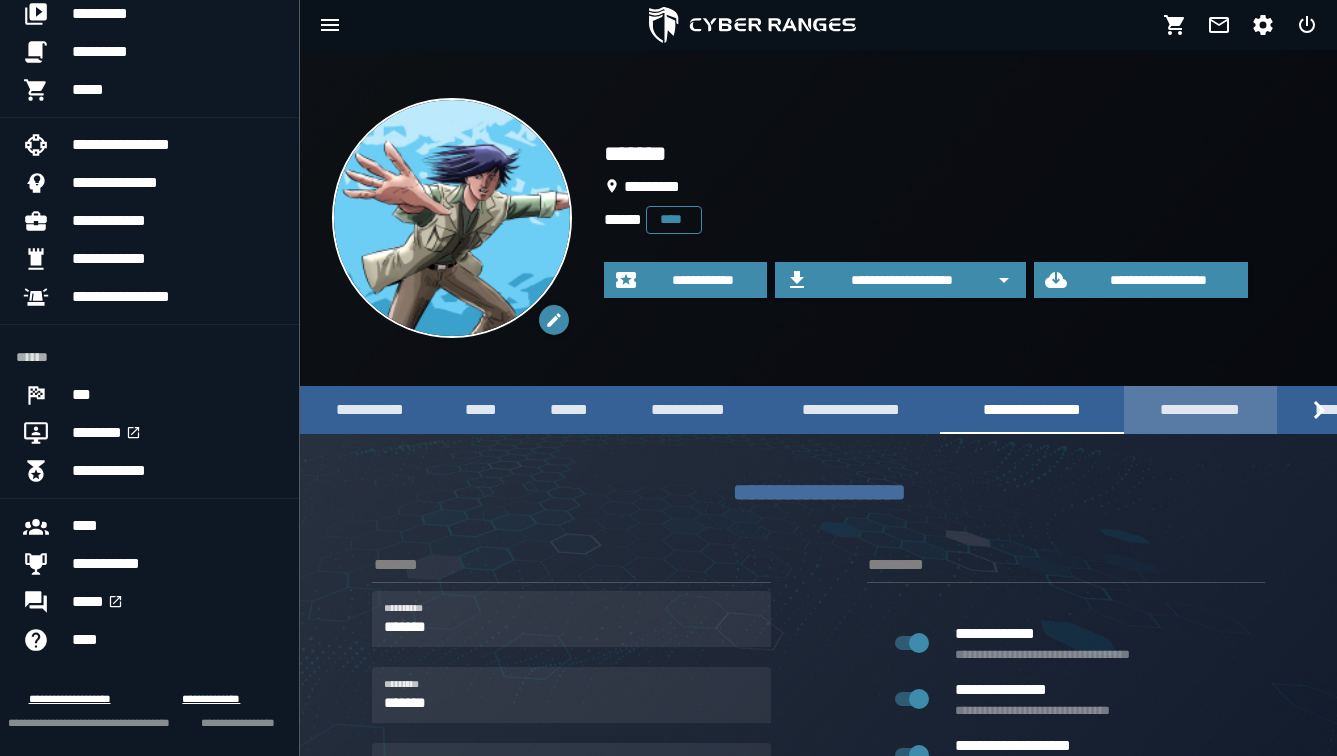 click on "**********" at bounding box center [1200, 409] 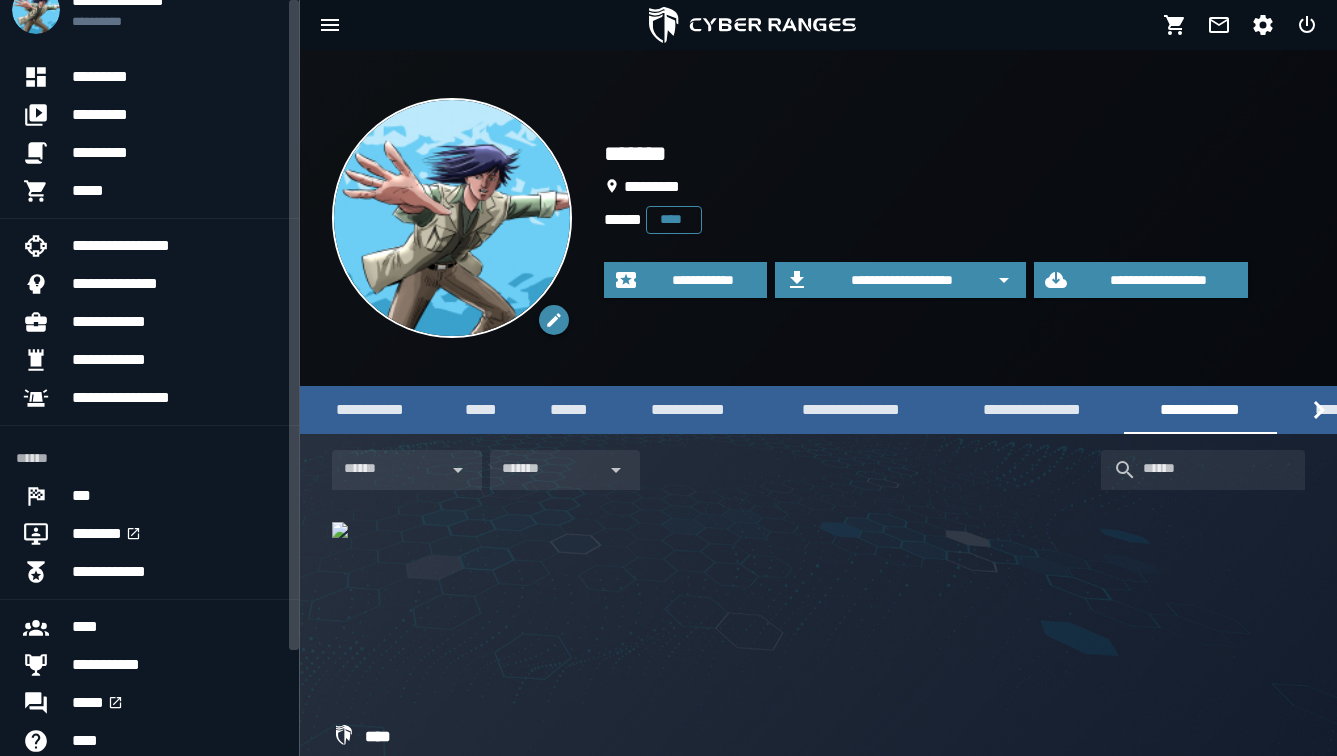 scroll, scrollTop: 0, scrollLeft: 0, axis: both 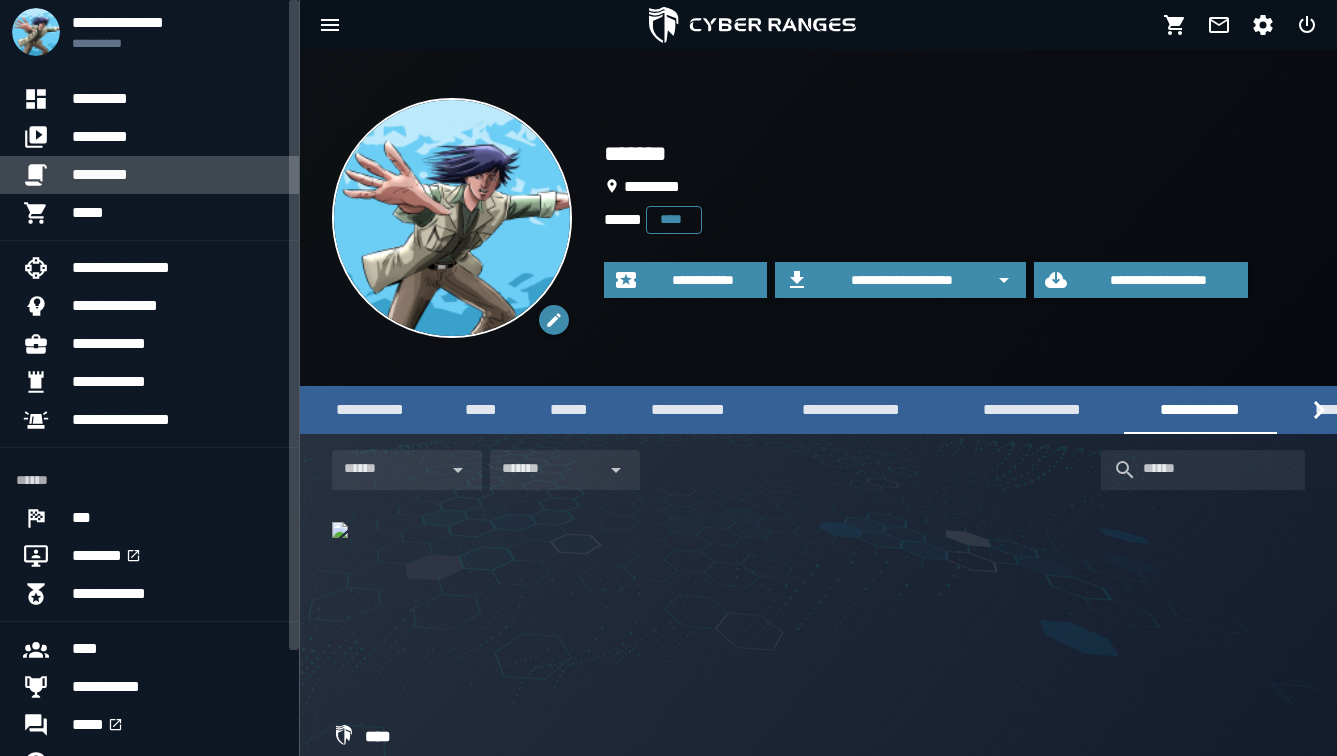 click on "*********" at bounding box center [177, 175] 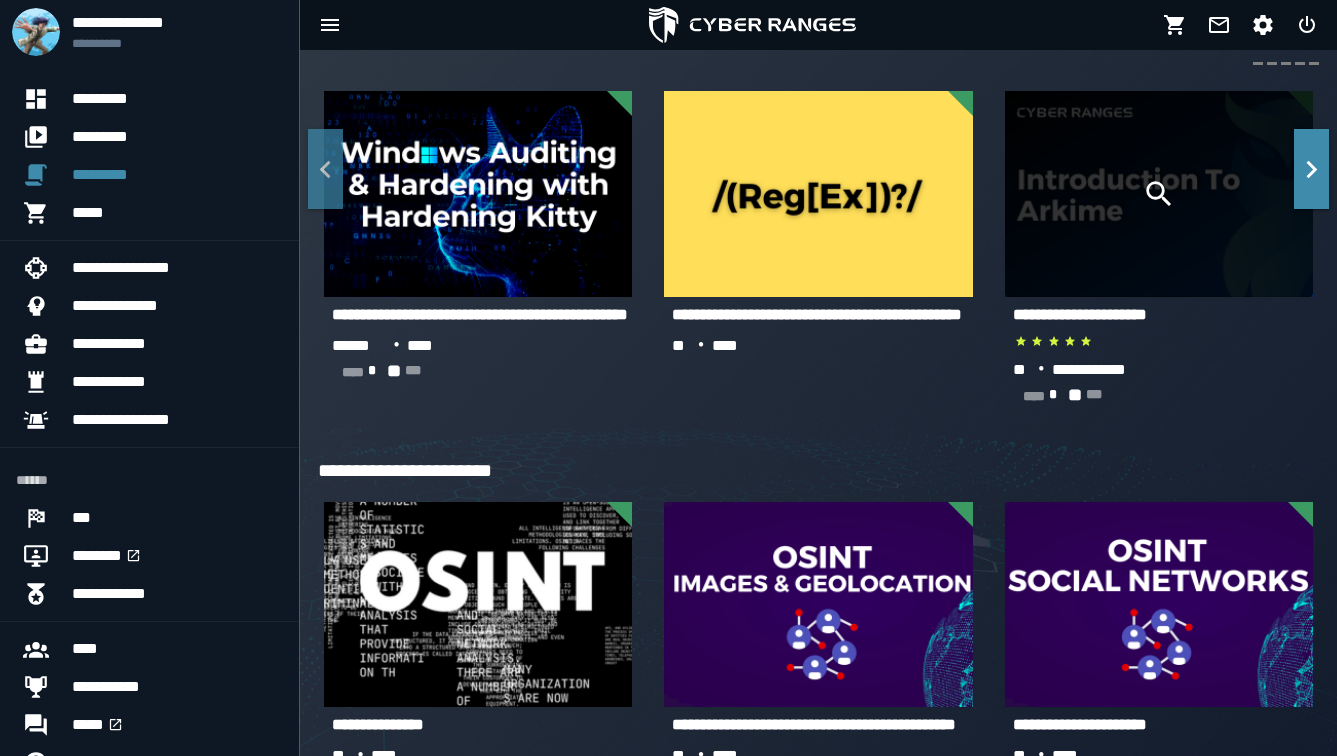 scroll, scrollTop: 8199, scrollLeft: 0, axis: vertical 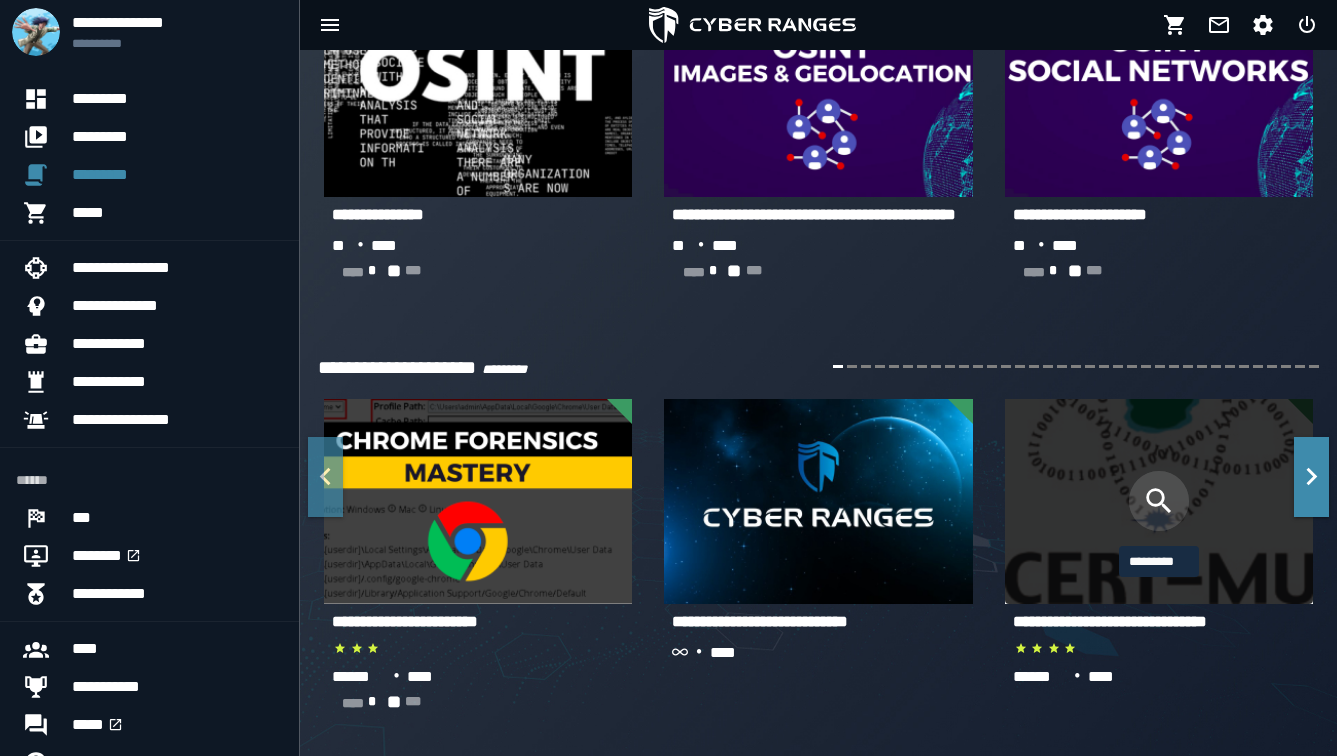 click at bounding box center [1159, 501] 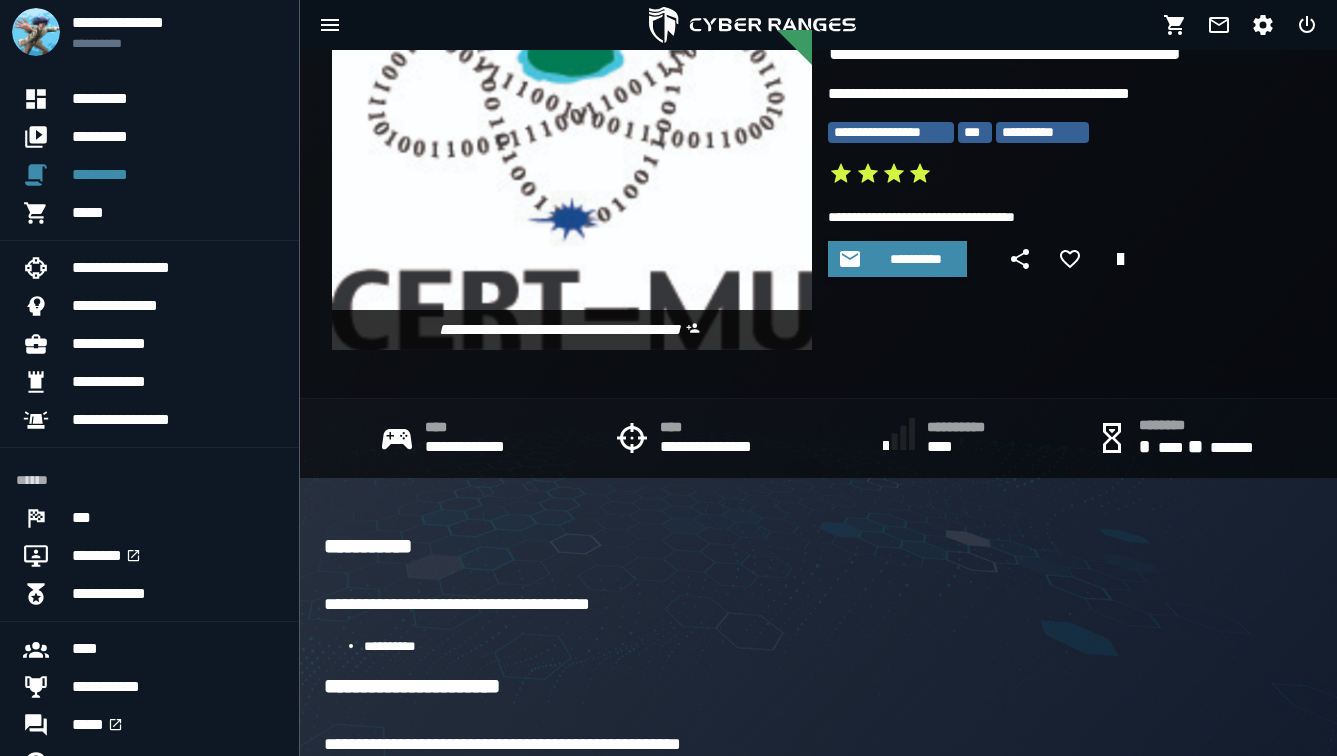 scroll, scrollTop: 0, scrollLeft: 0, axis: both 